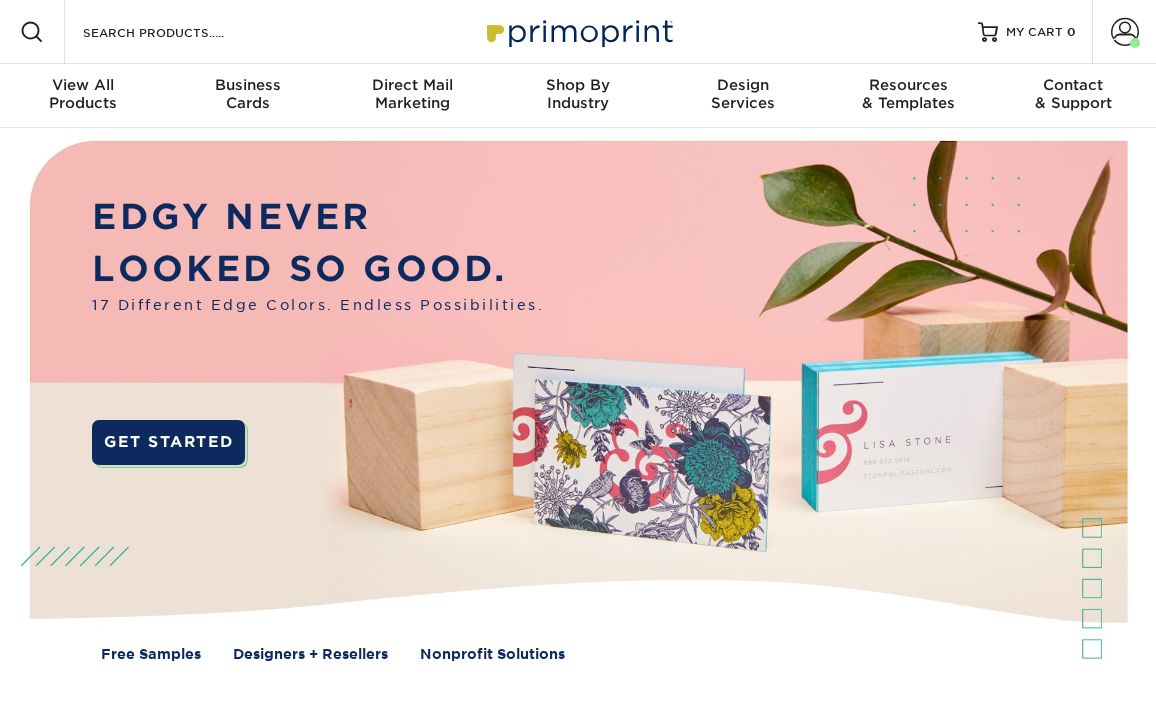 scroll, scrollTop: 0, scrollLeft: 0, axis: both 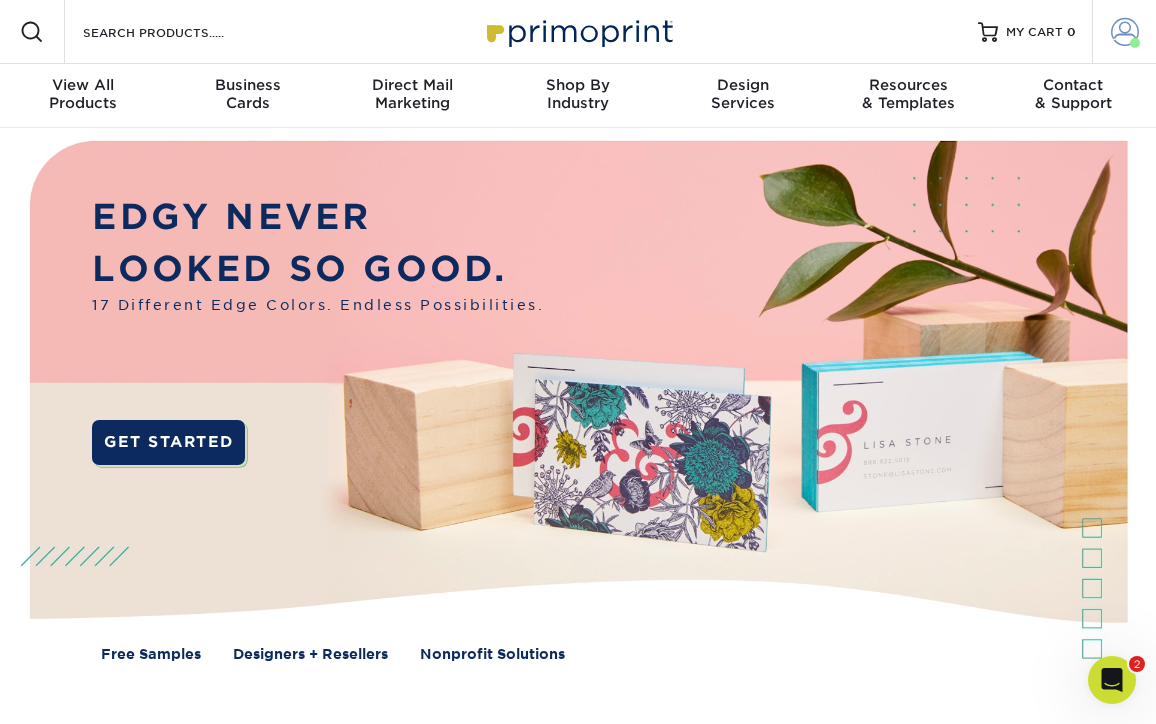 click at bounding box center (1125, 32) 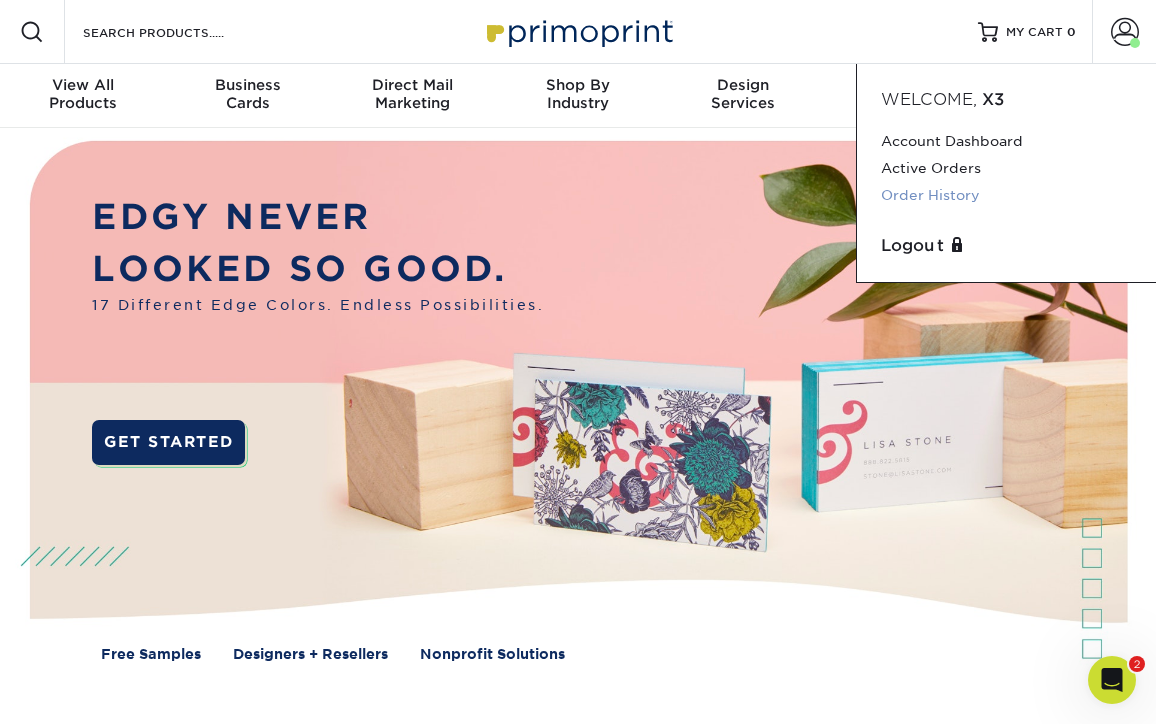 click on "Order History" at bounding box center (1006, 195) 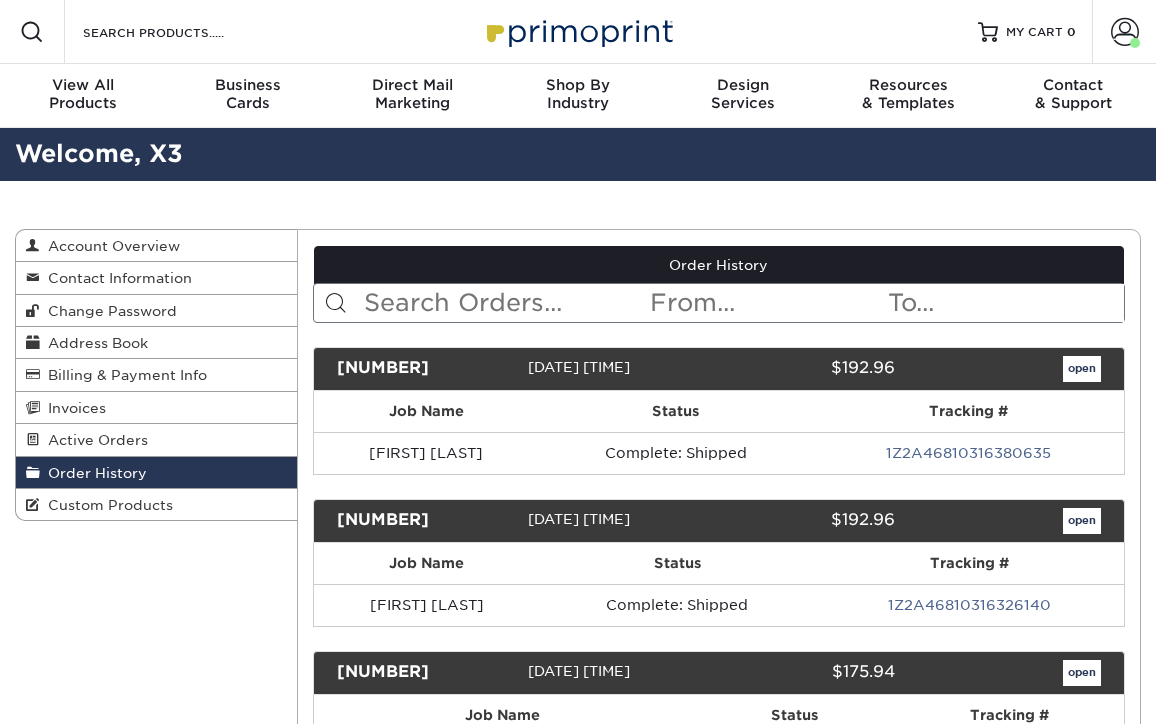 scroll, scrollTop: 0, scrollLeft: 0, axis: both 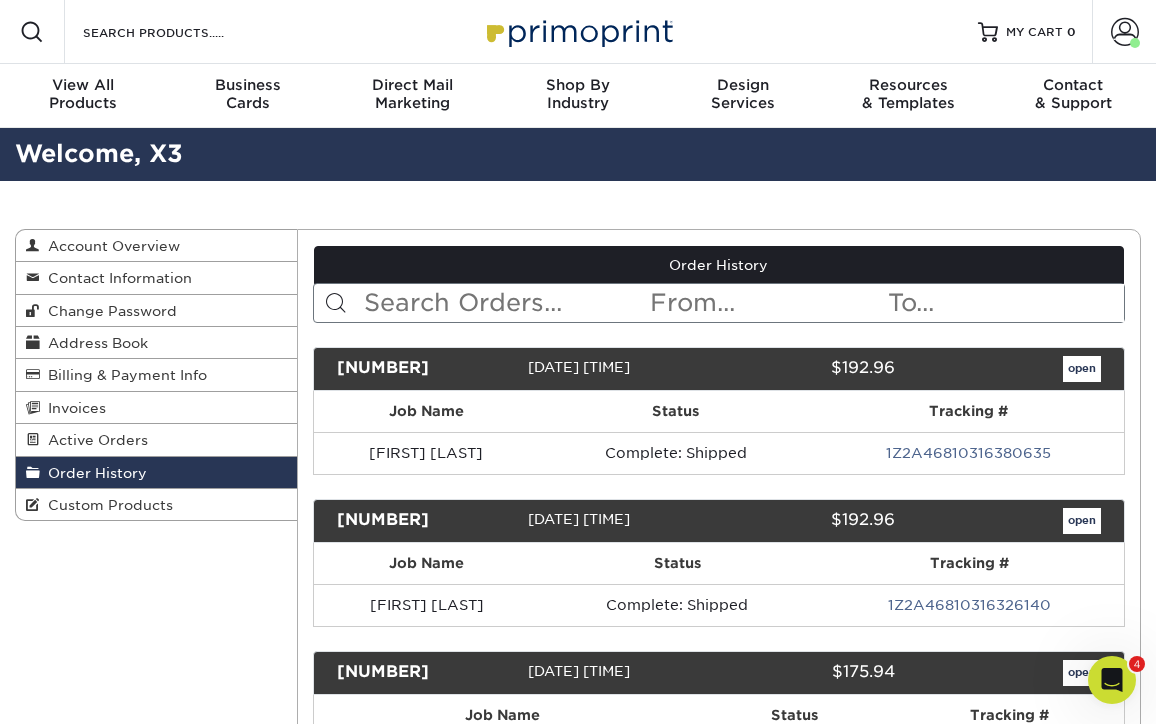 click at bounding box center [505, 303] 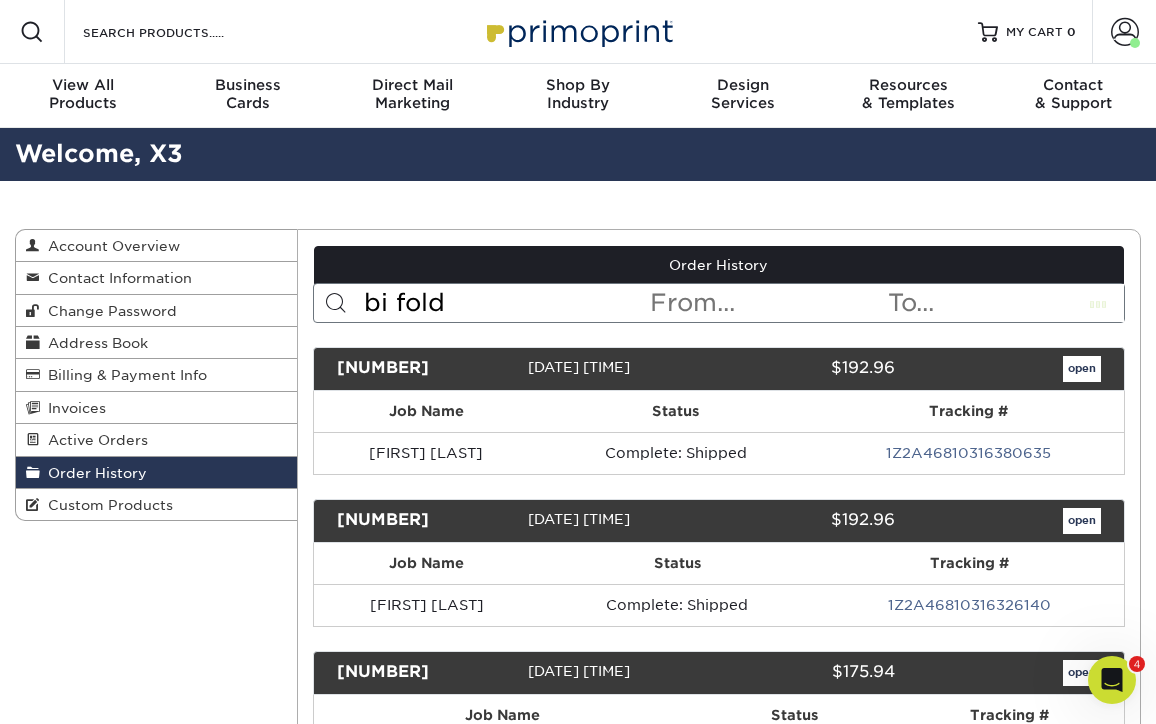 type on "bi fold" 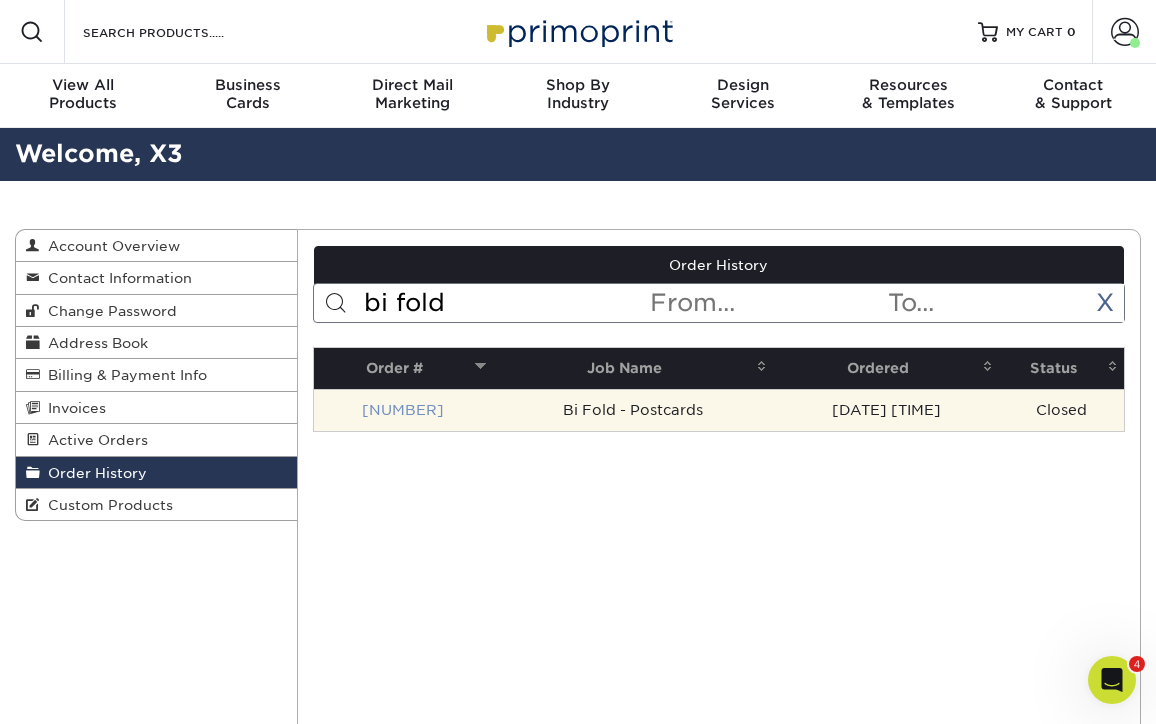 click on "24229-60448-37863-1" at bounding box center [403, 410] 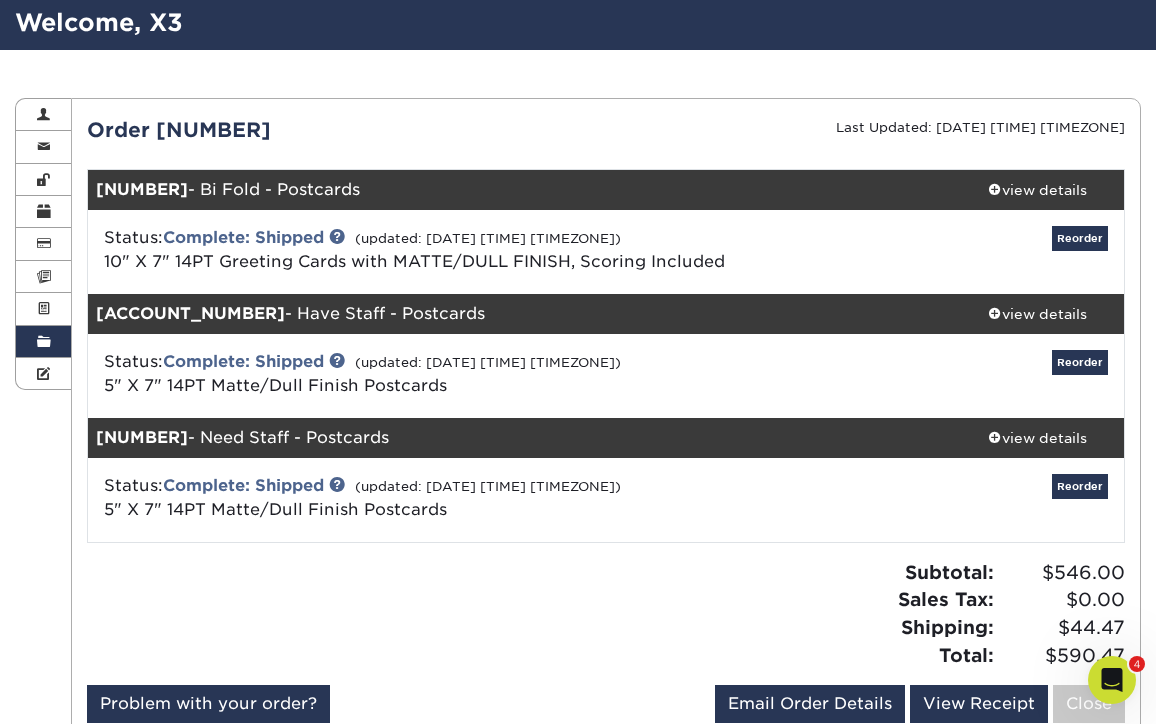 scroll, scrollTop: 142, scrollLeft: 0, axis: vertical 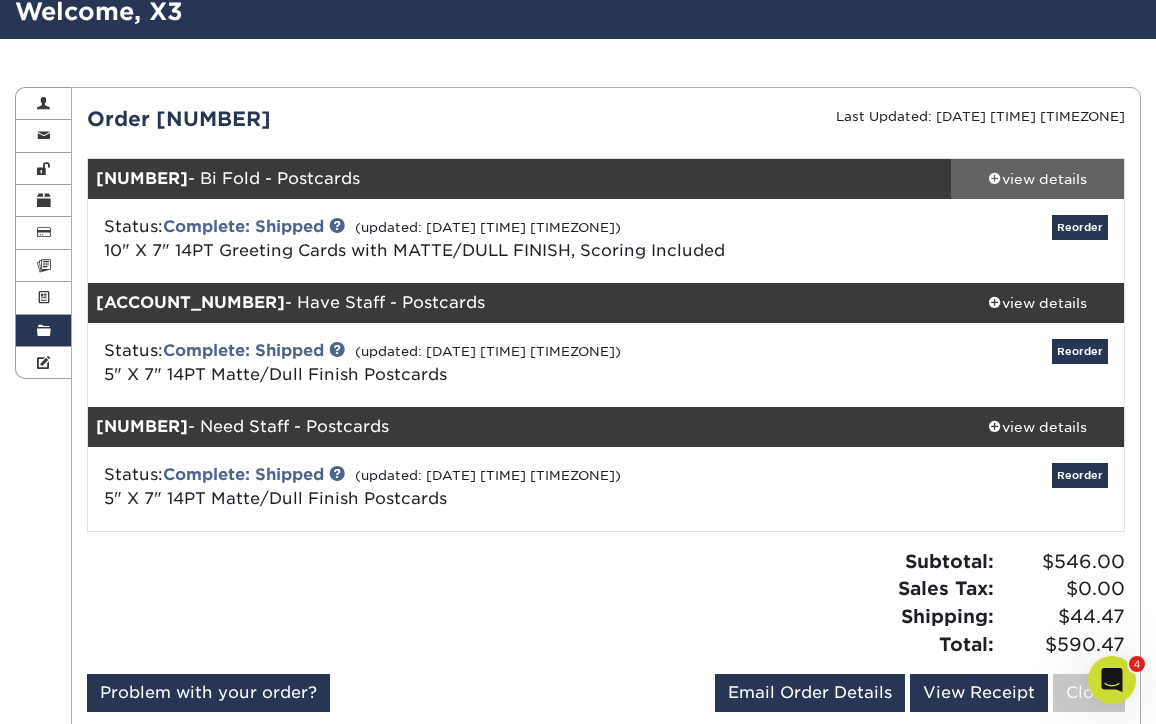 click on "view details" at bounding box center (1037, 179) 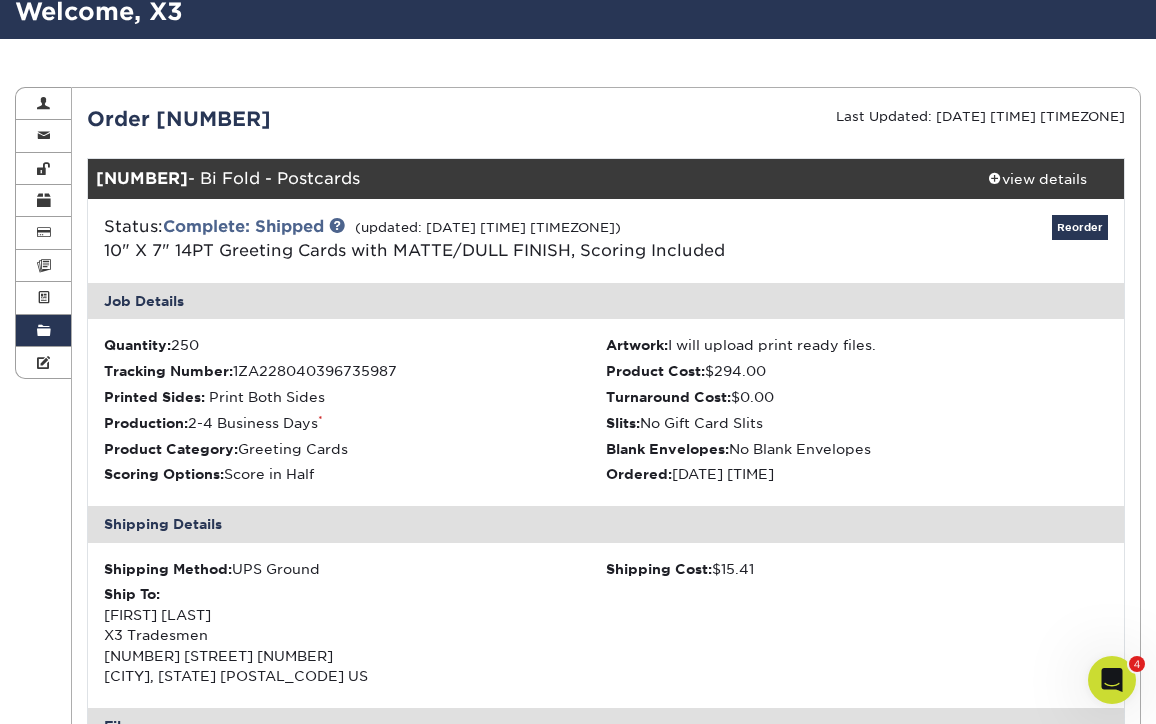 scroll, scrollTop: 0, scrollLeft: 0, axis: both 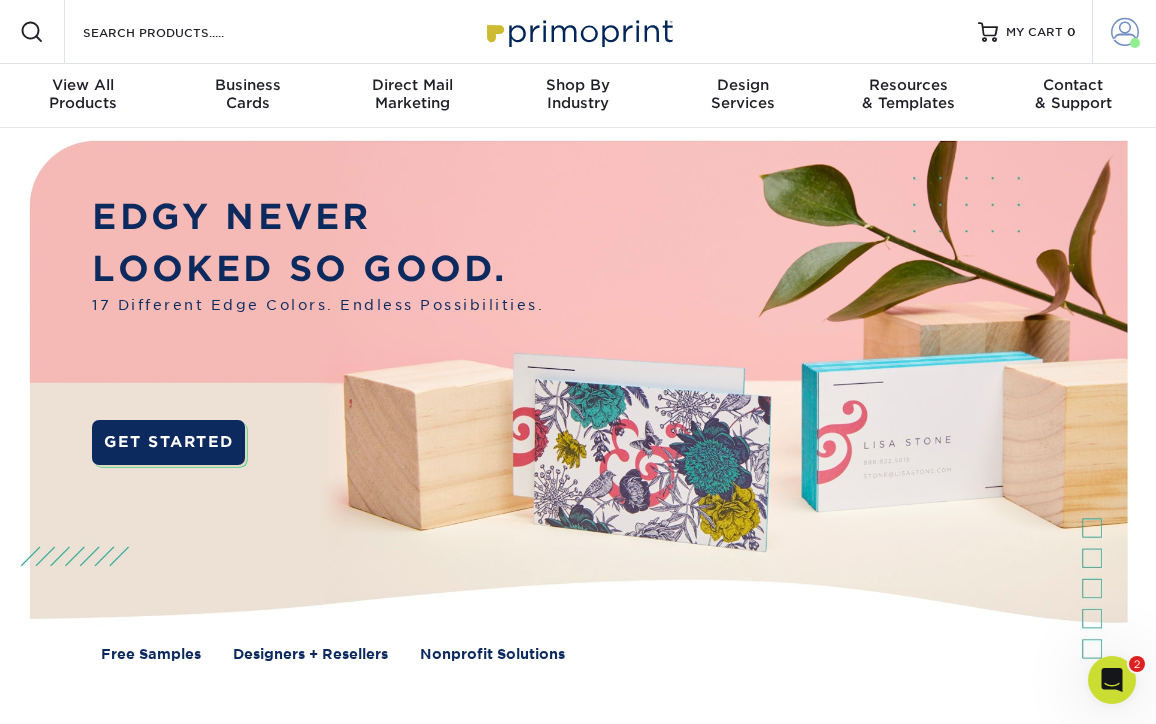click on "Account" at bounding box center (1124, 32) 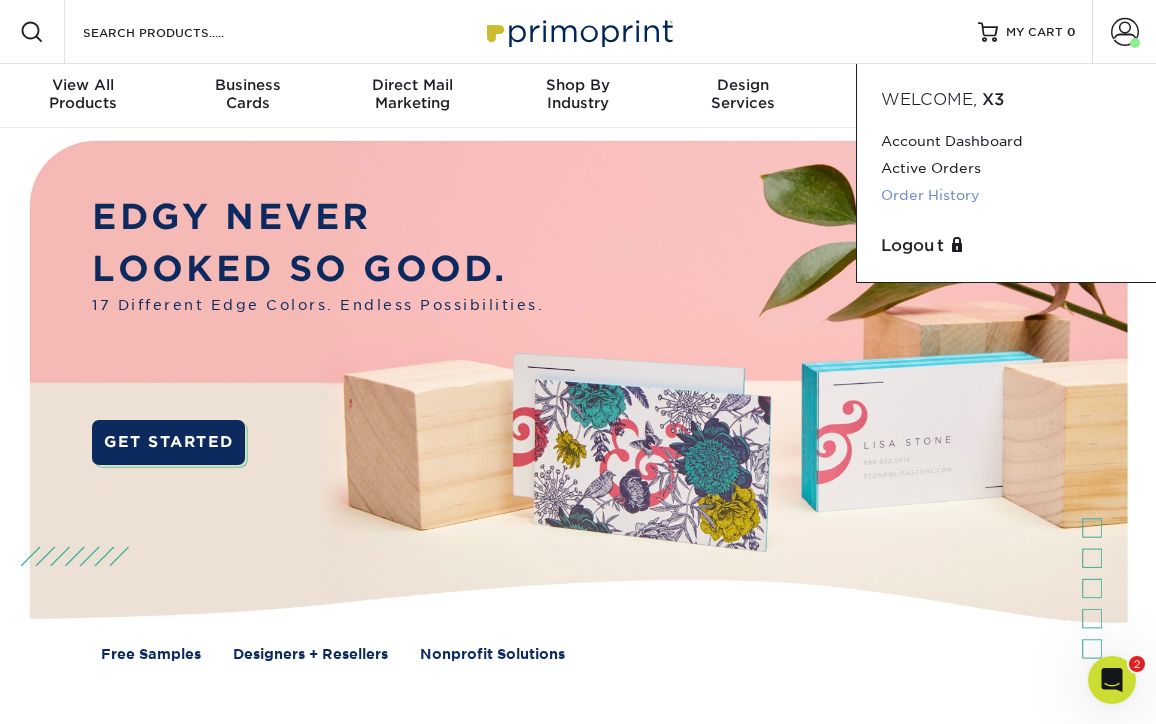 click on "Order History" at bounding box center [1006, 195] 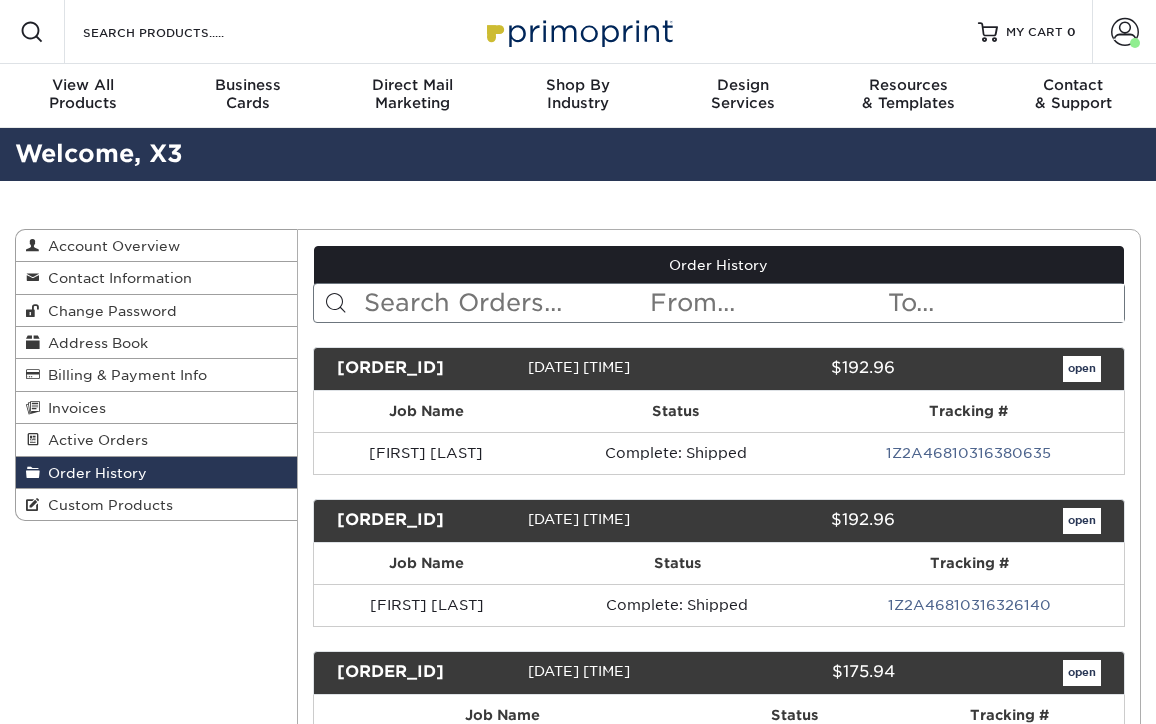 scroll, scrollTop: 0, scrollLeft: 0, axis: both 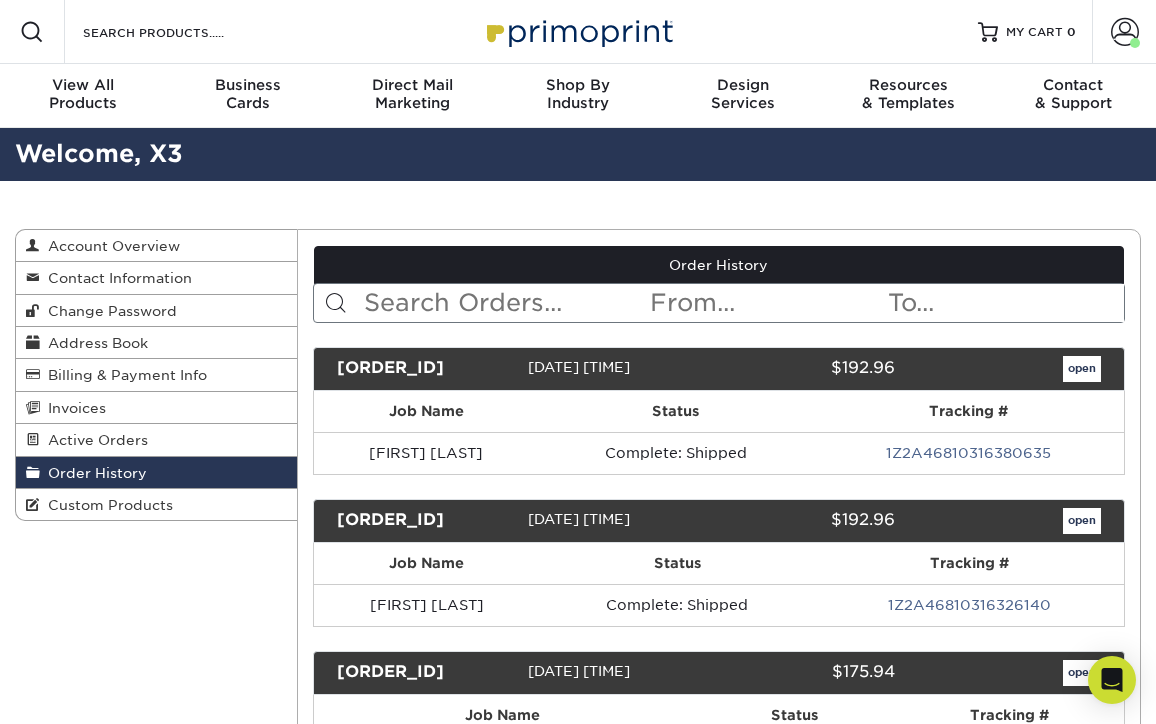 click at bounding box center (505, 303) 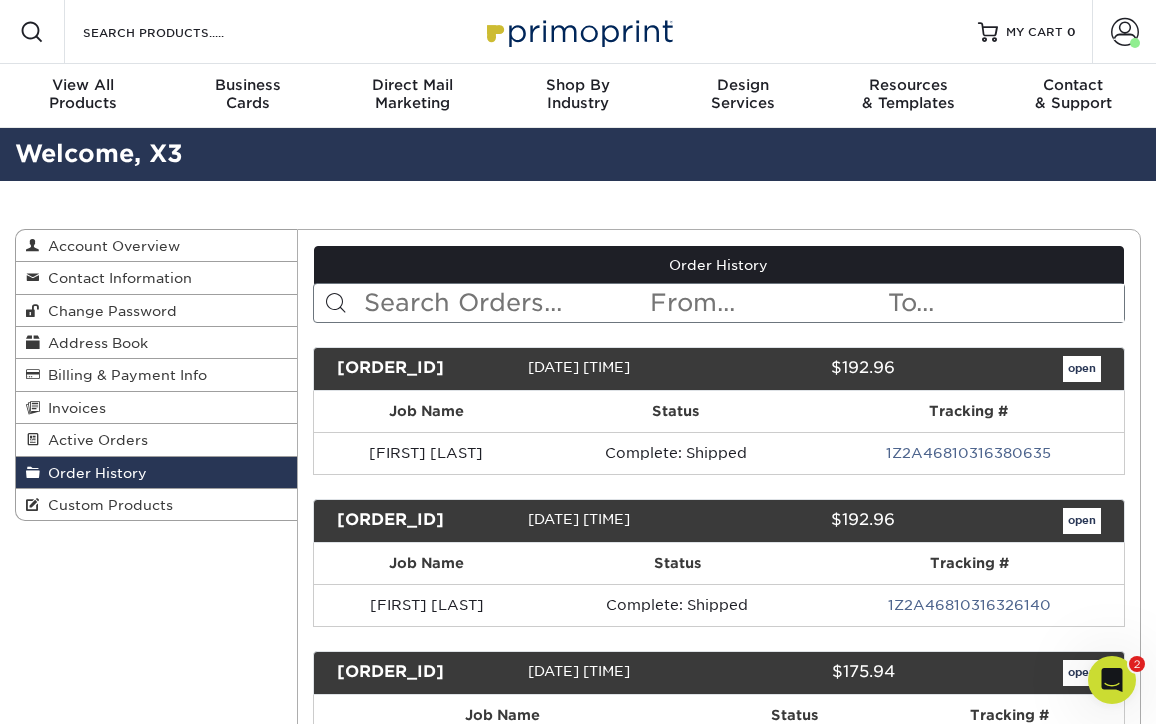 scroll, scrollTop: 0, scrollLeft: 0, axis: both 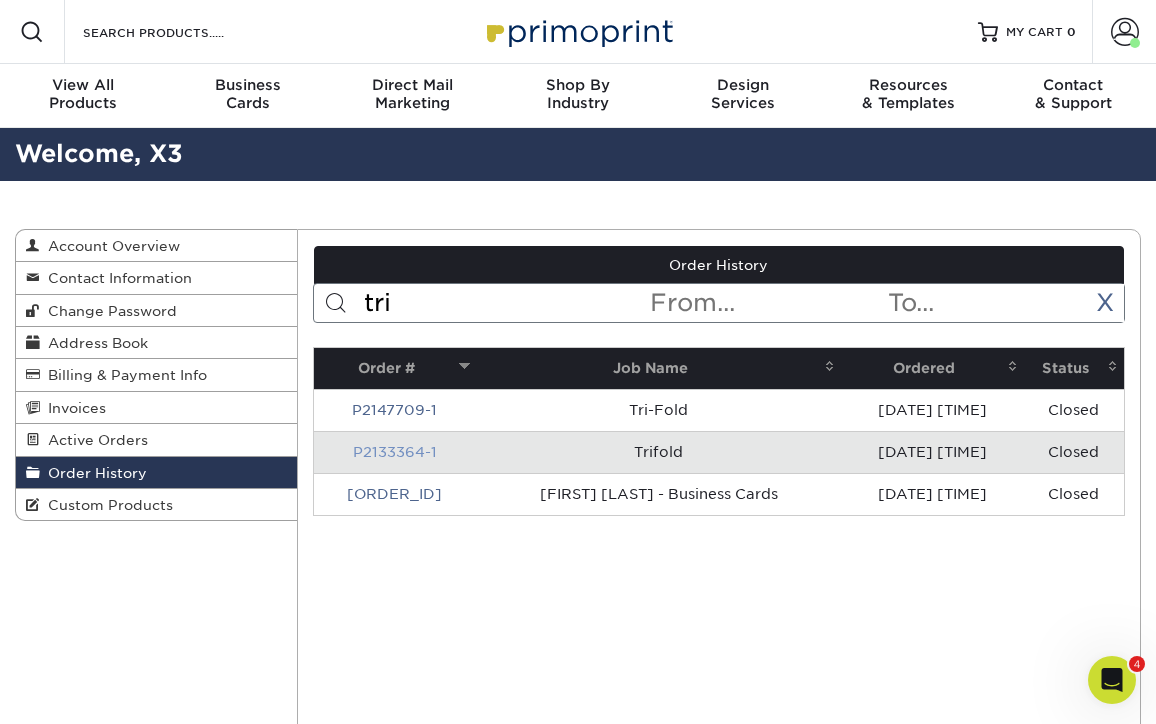 type on "tri" 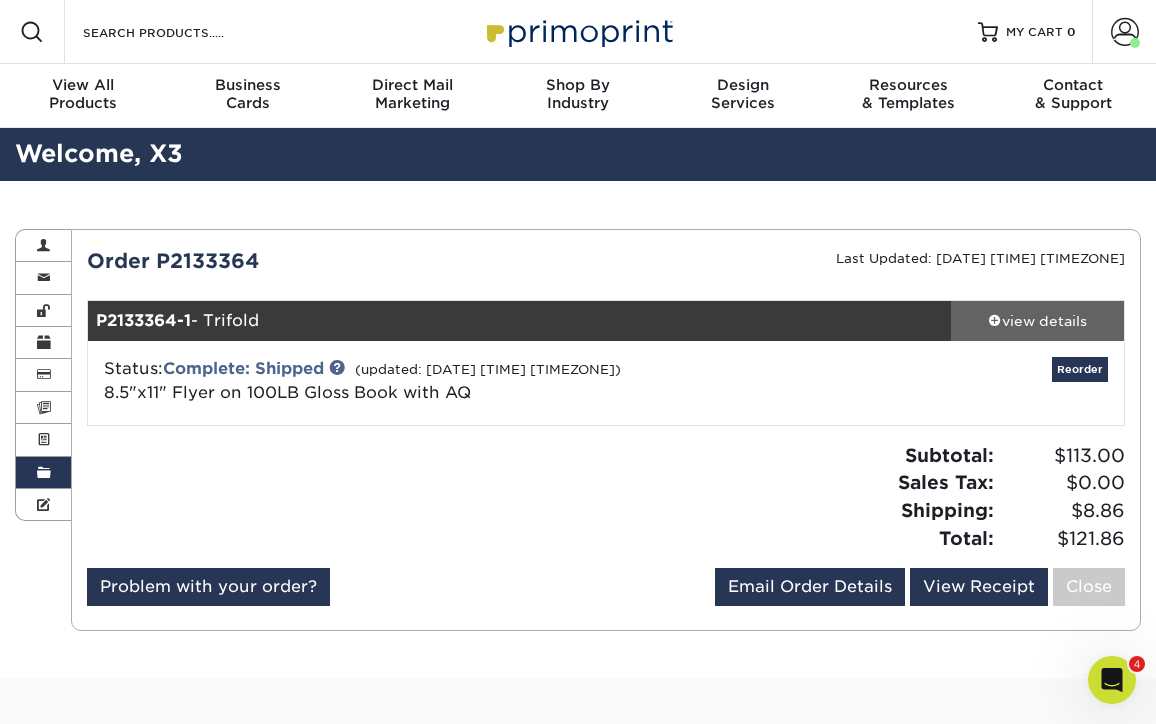 click on "view details" at bounding box center (1037, 321) 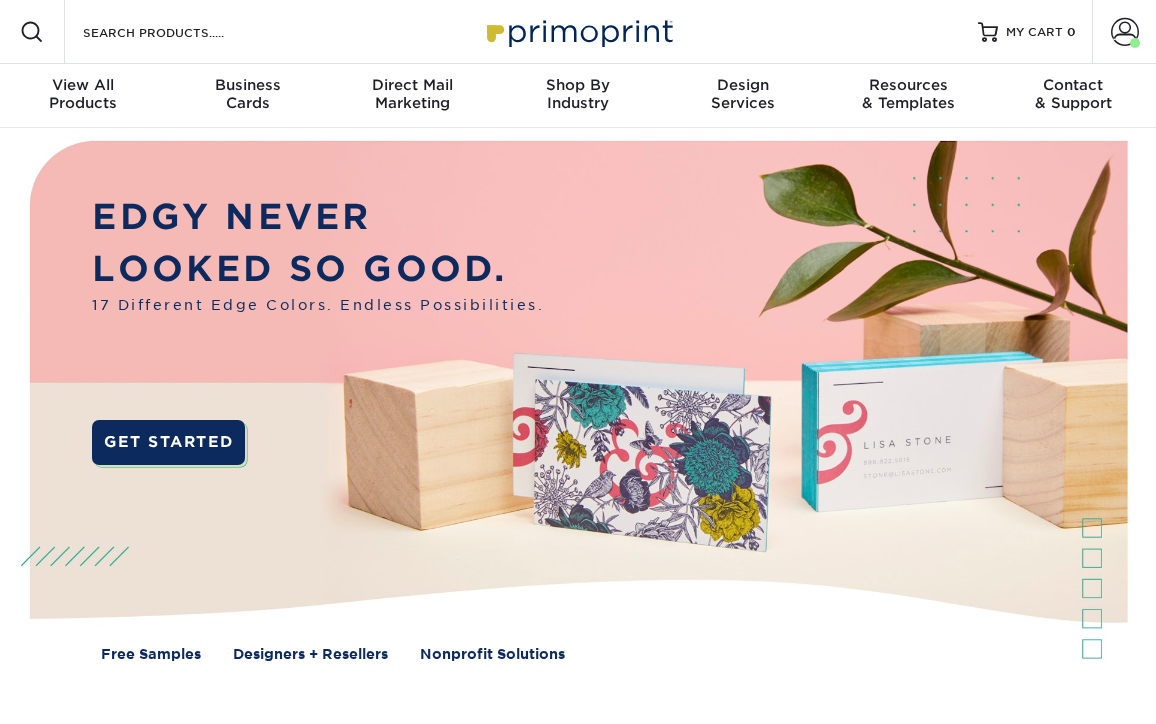 scroll, scrollTop: 0, scrollLeft: 0, axis: both 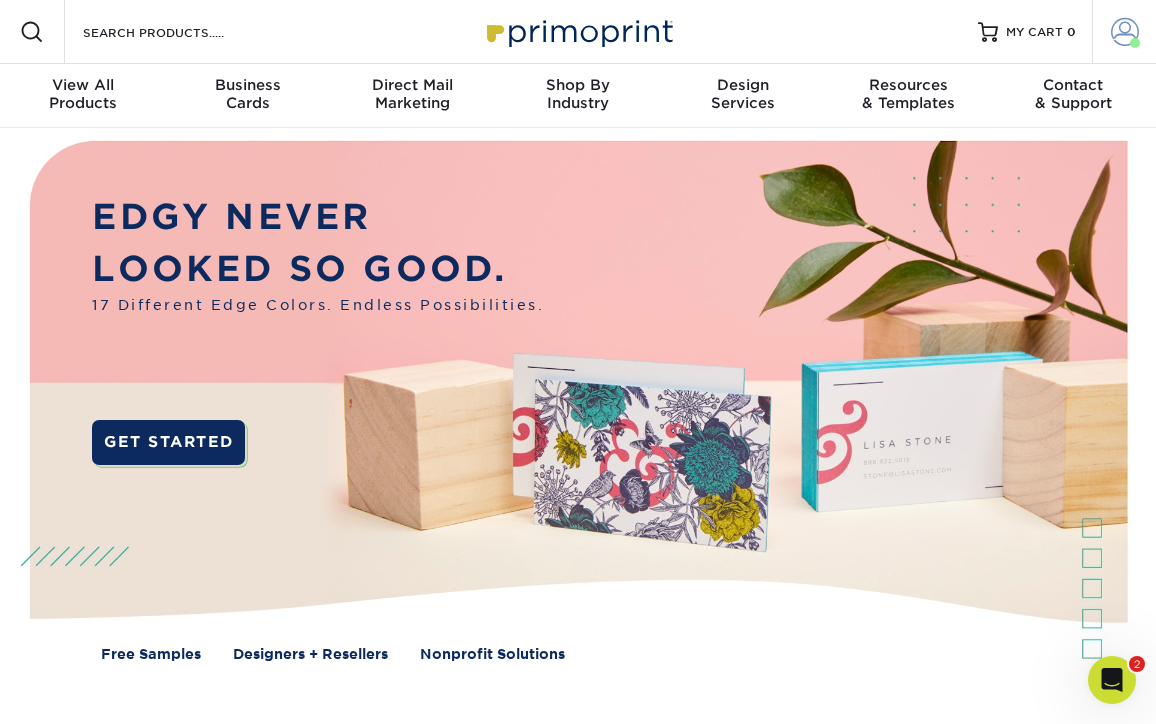 click on "Account" at bounding box center [1124, 32] 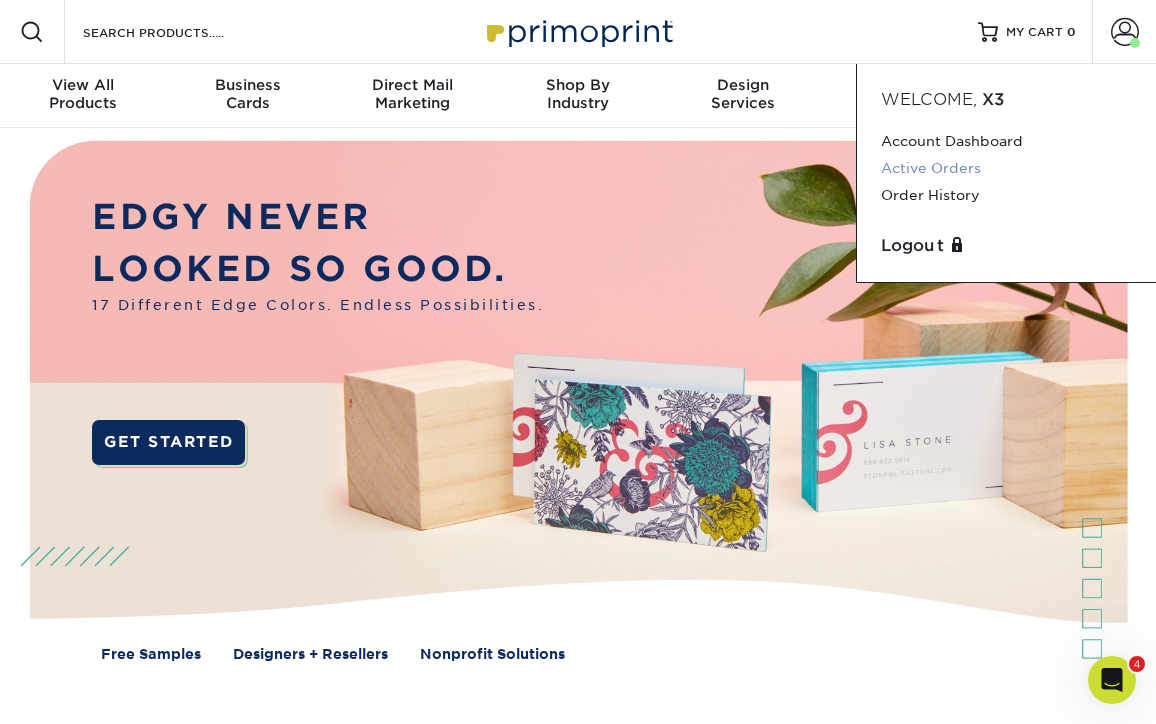 click on "Active Orders" at bounding box center (1006, 168) 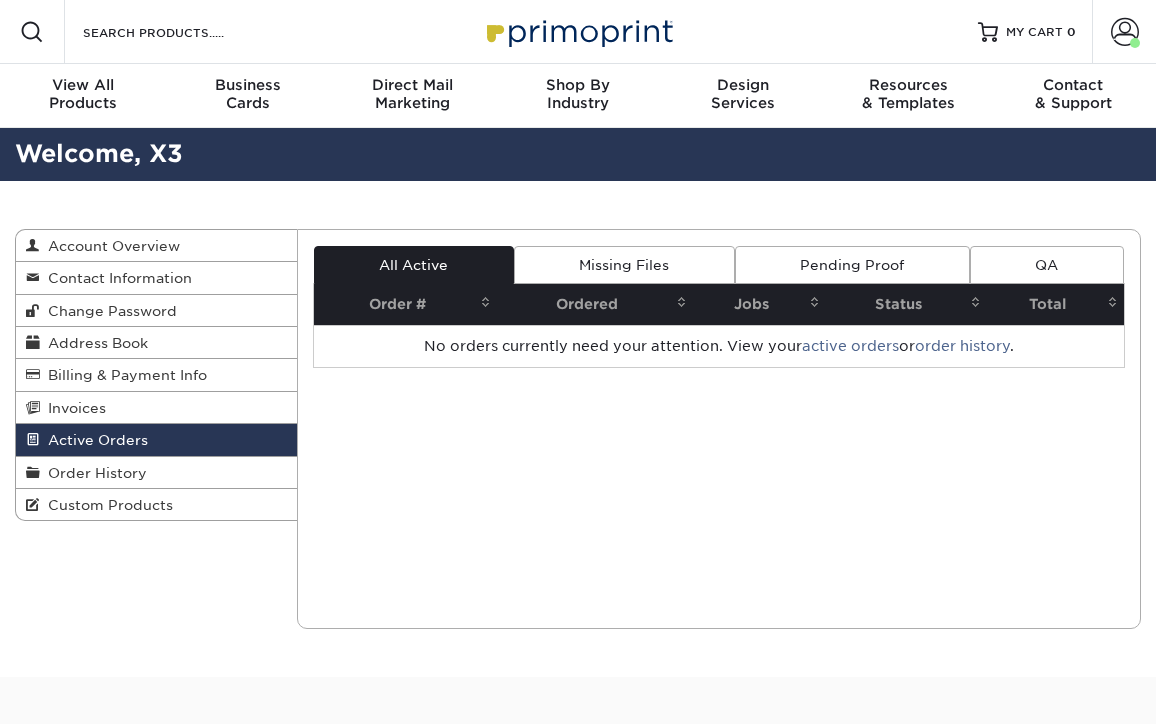 scroll, scrollTop: 0, scrollLeft: 0, axis: both 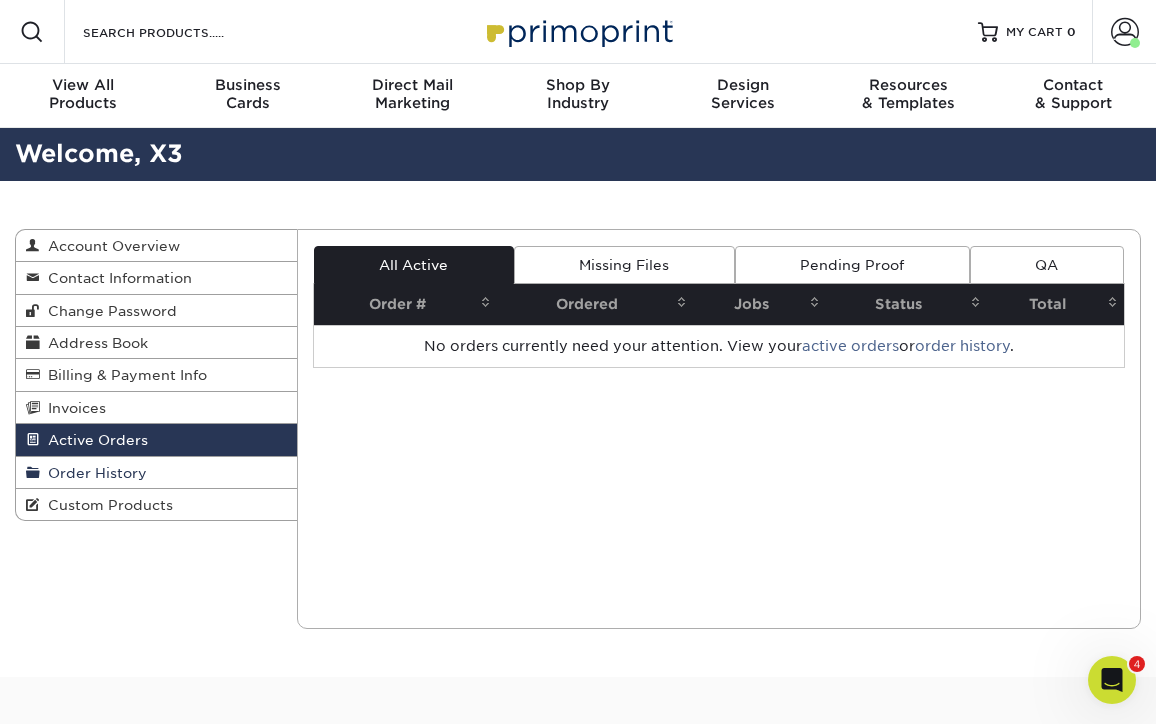 click on "Order History" at bounding box center (93, 473) 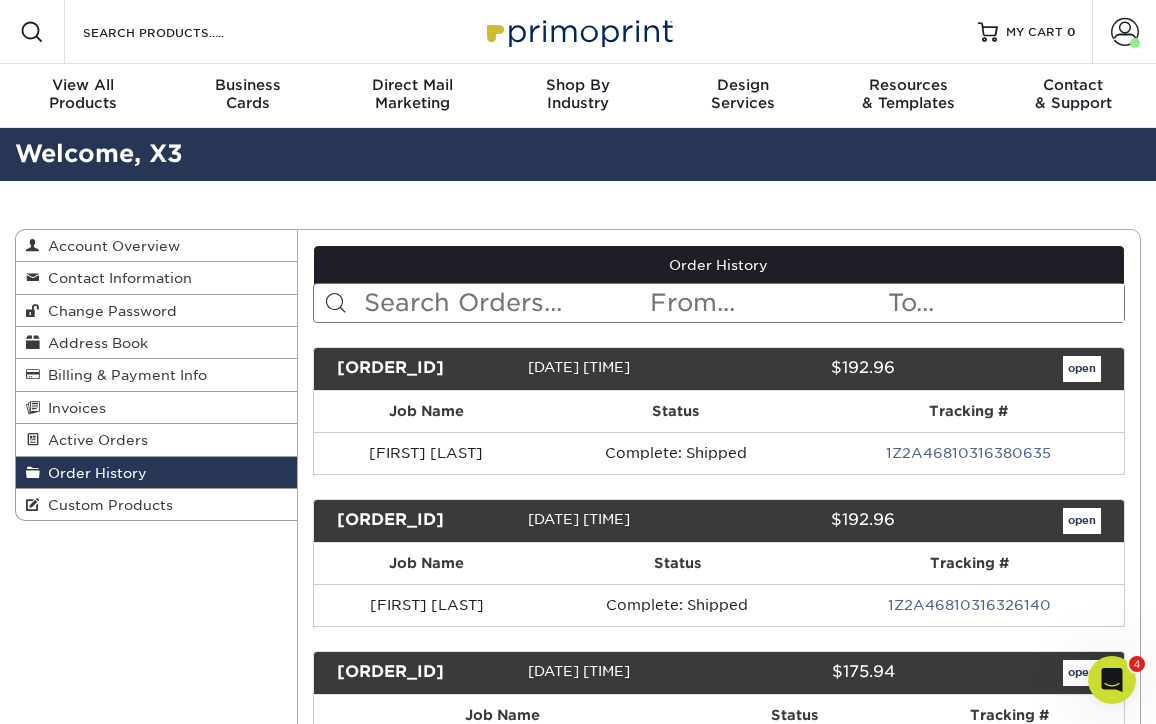 click at bounding box center (505, 303) 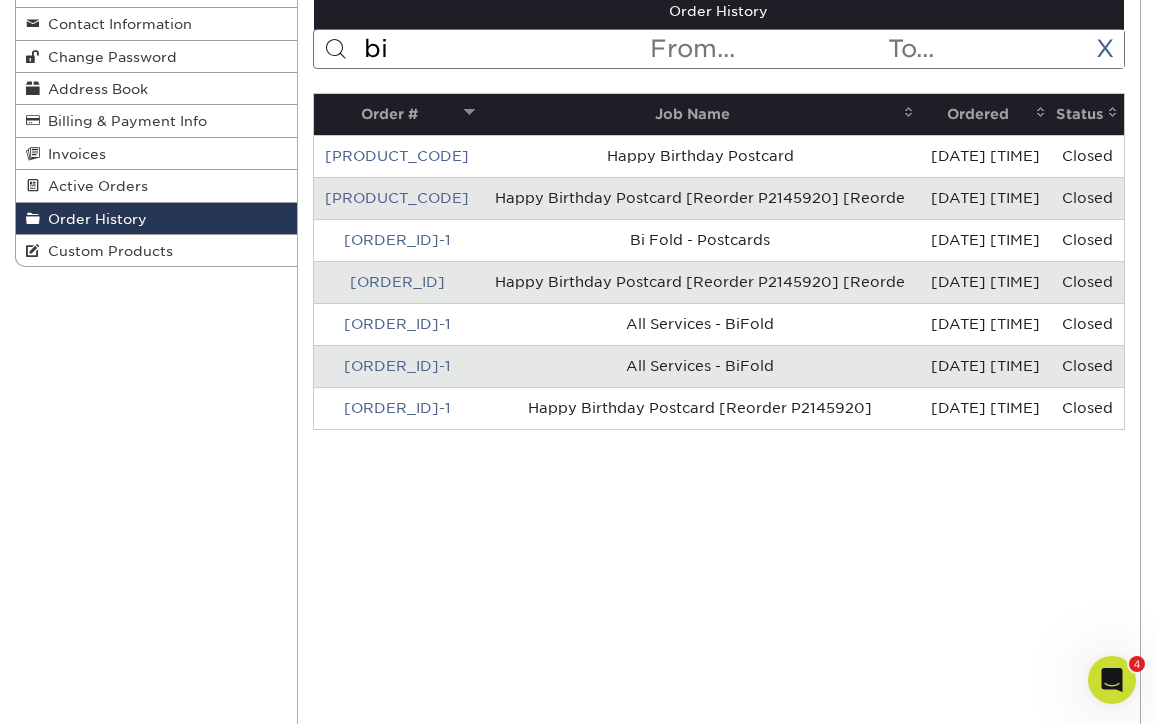 scroll, scrollTop: 259, scrollLeft: 0, axis: vertical 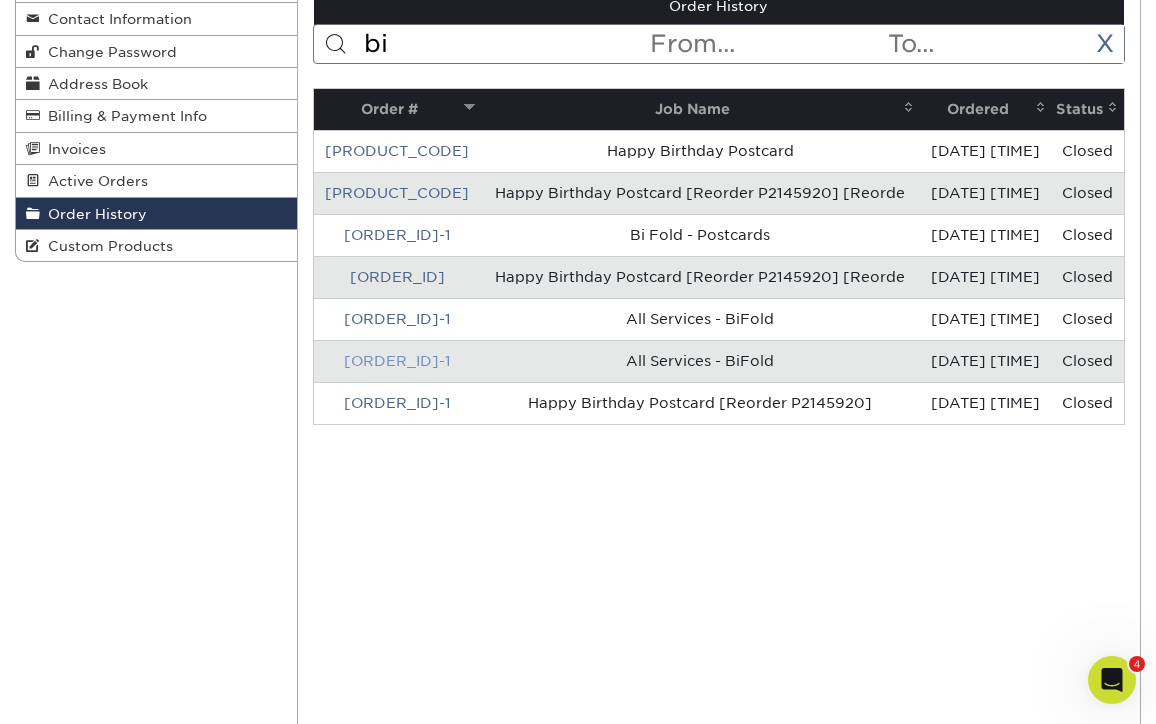 type on "bi" 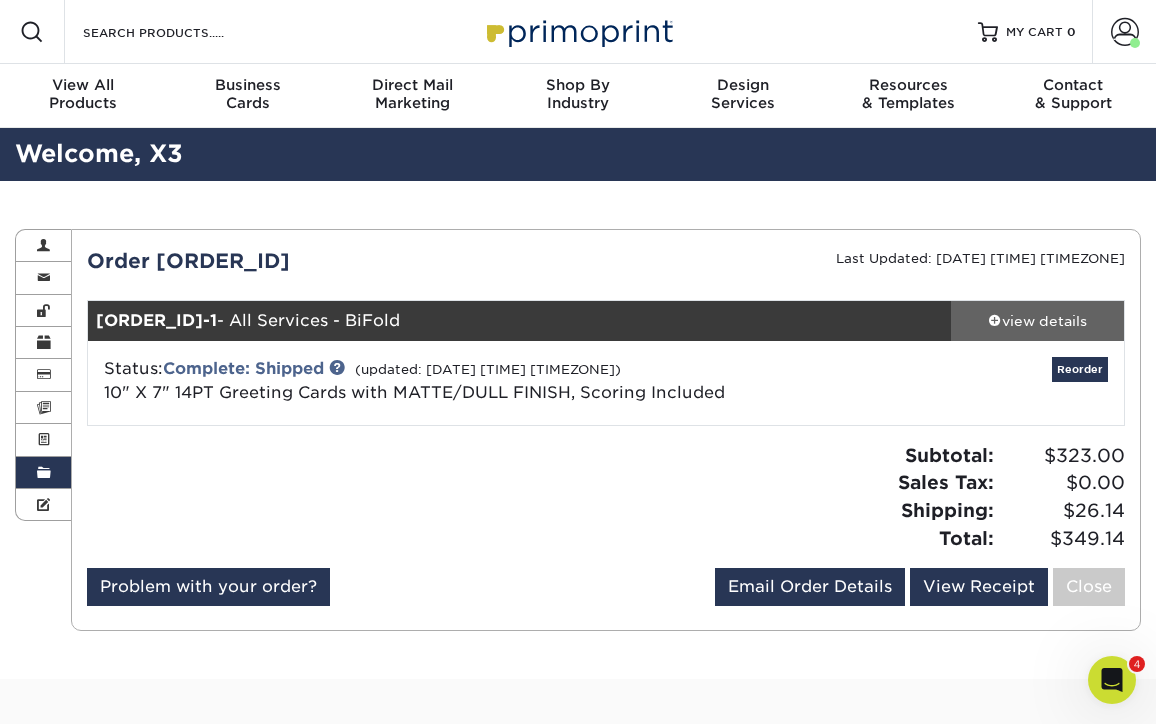 click on "view details" at bounding box center (1037, 321) 